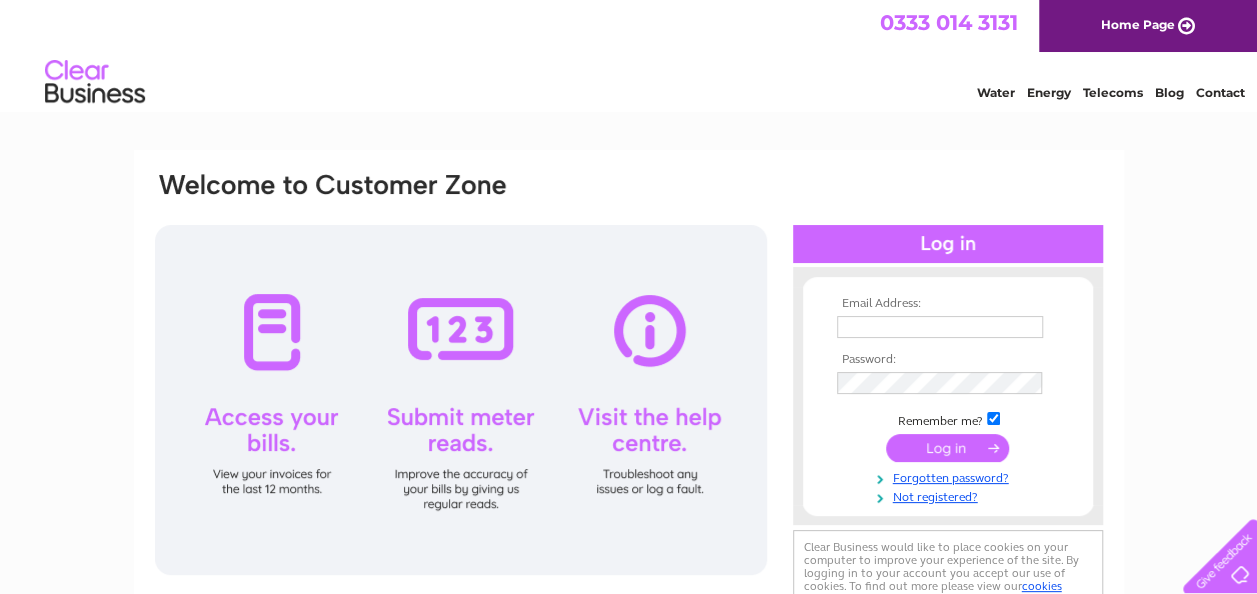 scroll, scrollTop: 0, scrollLeft: 0, axis: both 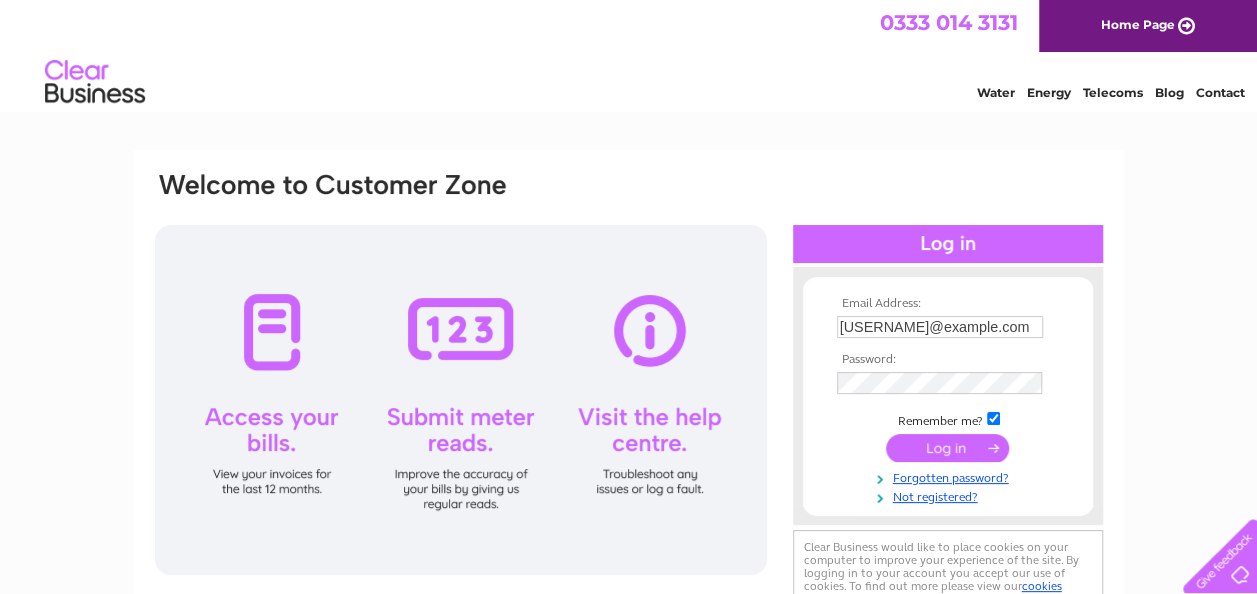 click at bounding box center [947, 448] 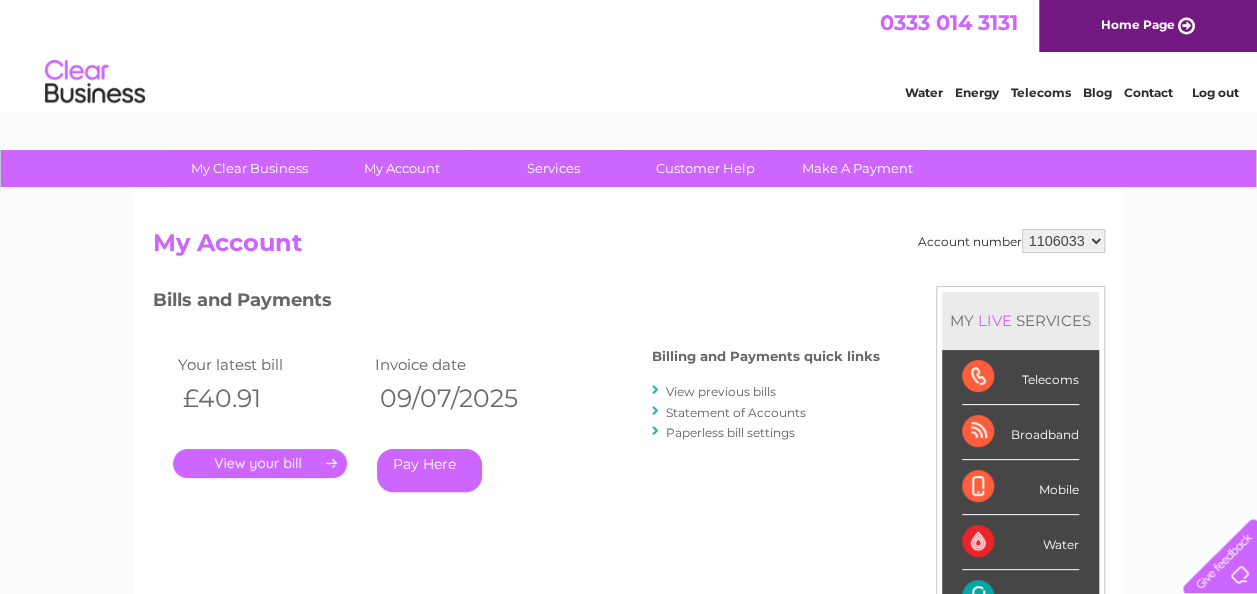 scroll, scrollTop: 0, scrollLeft: 0, axis: both 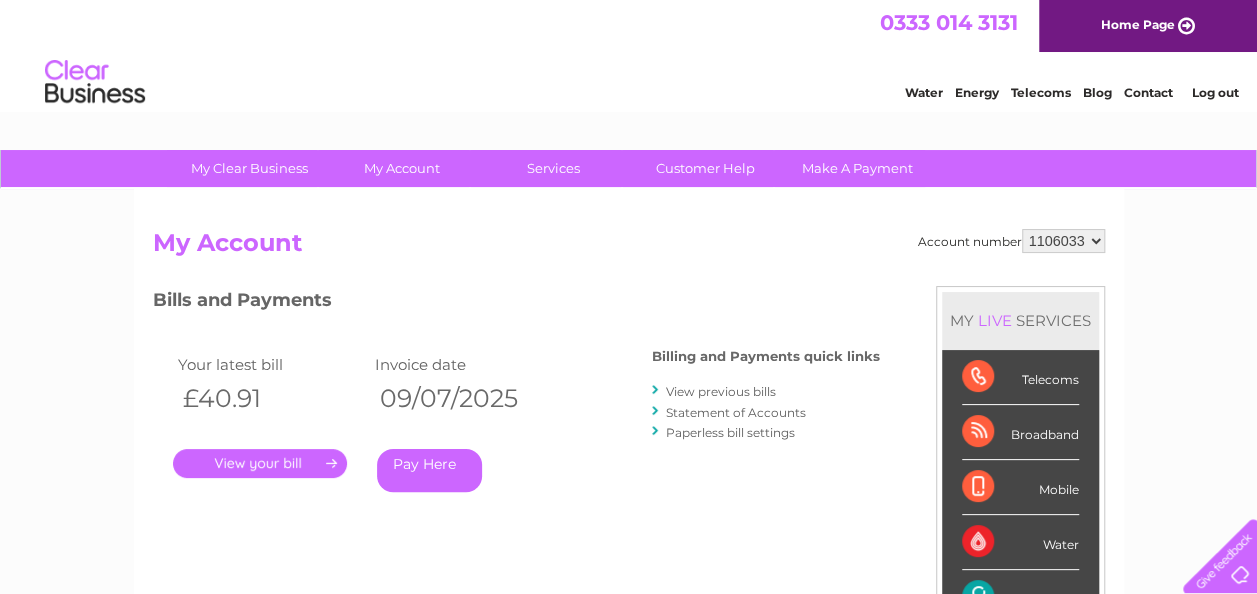 click on "1106033" at bounding box center (1063, 241) 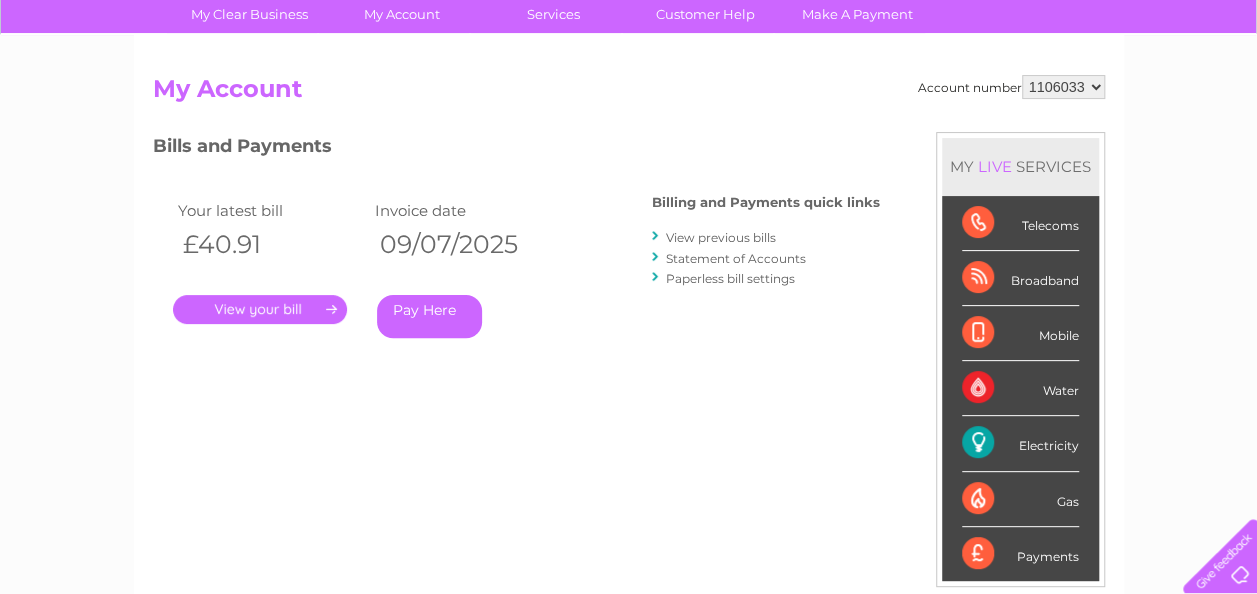 scroll, scrollTop: 154, scrollLeft: 0, axis: vertical 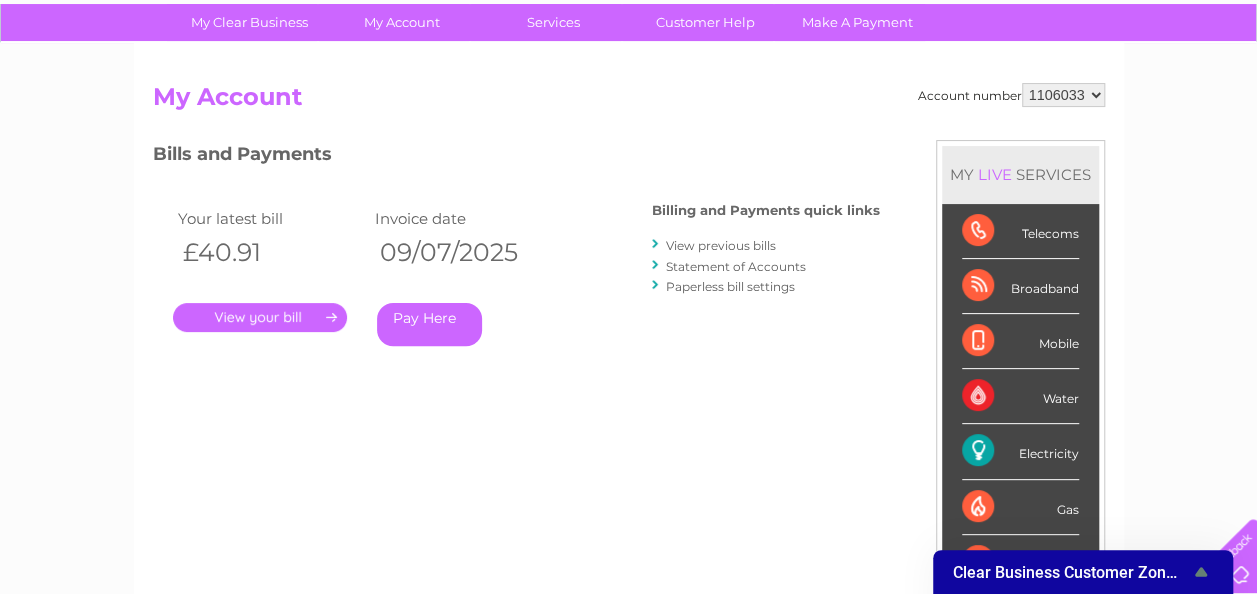 click on "." at bounding box center [260, 317] 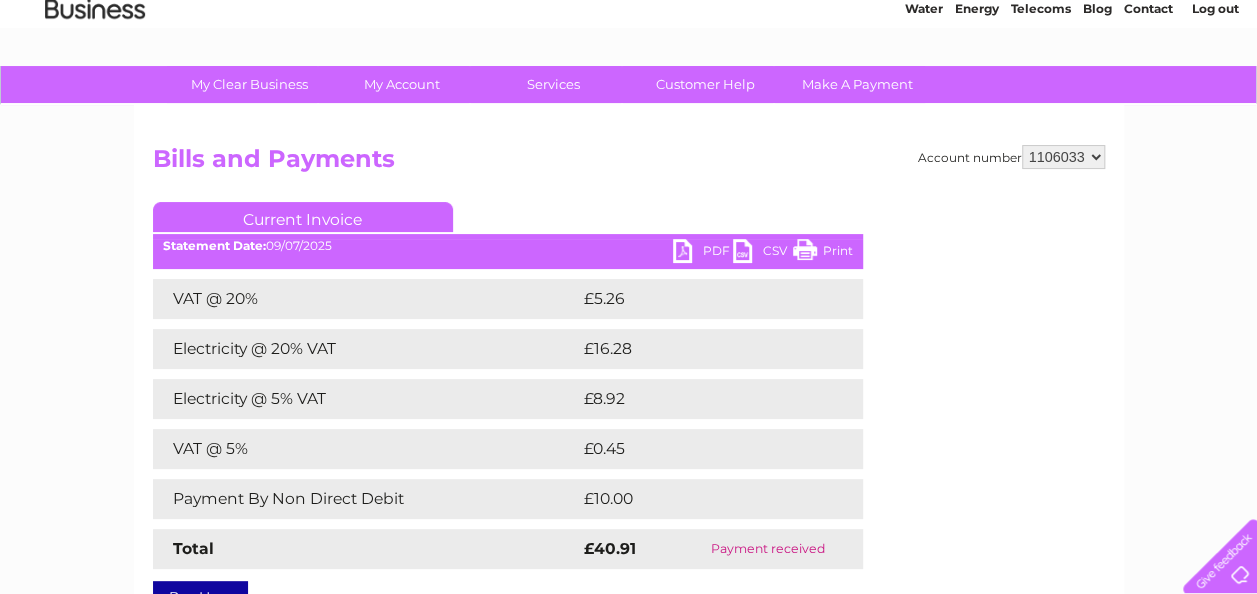 scroll, scrollTop: 82, scrollLeft: 0, axis: vertical 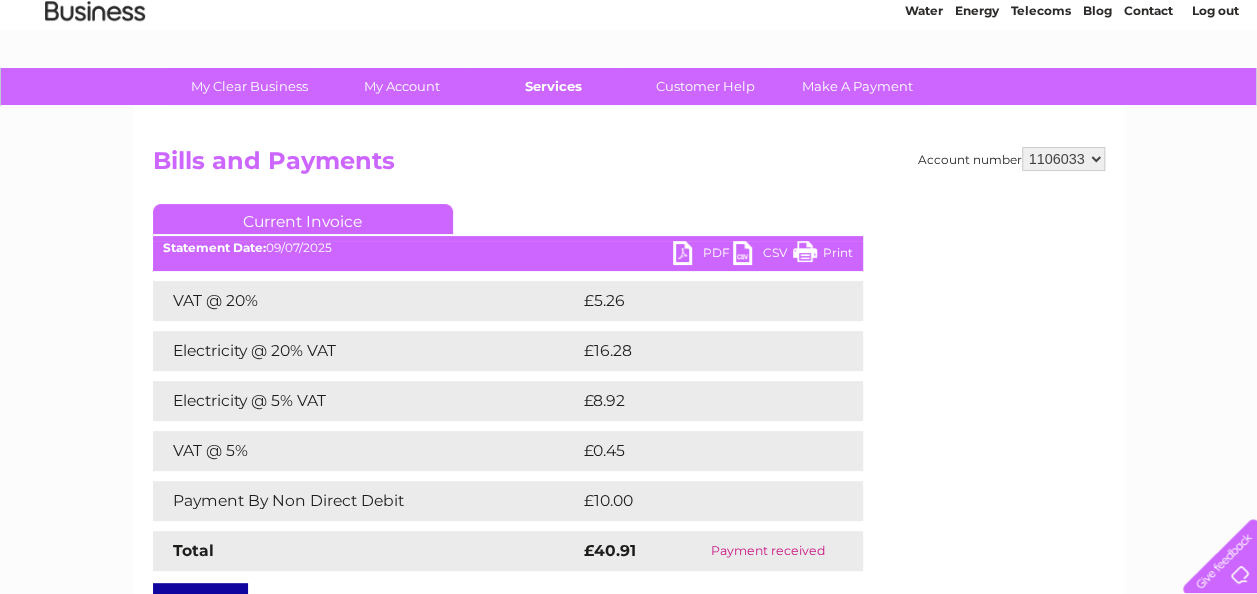 click on "Services" at bounding box center (553, 86) 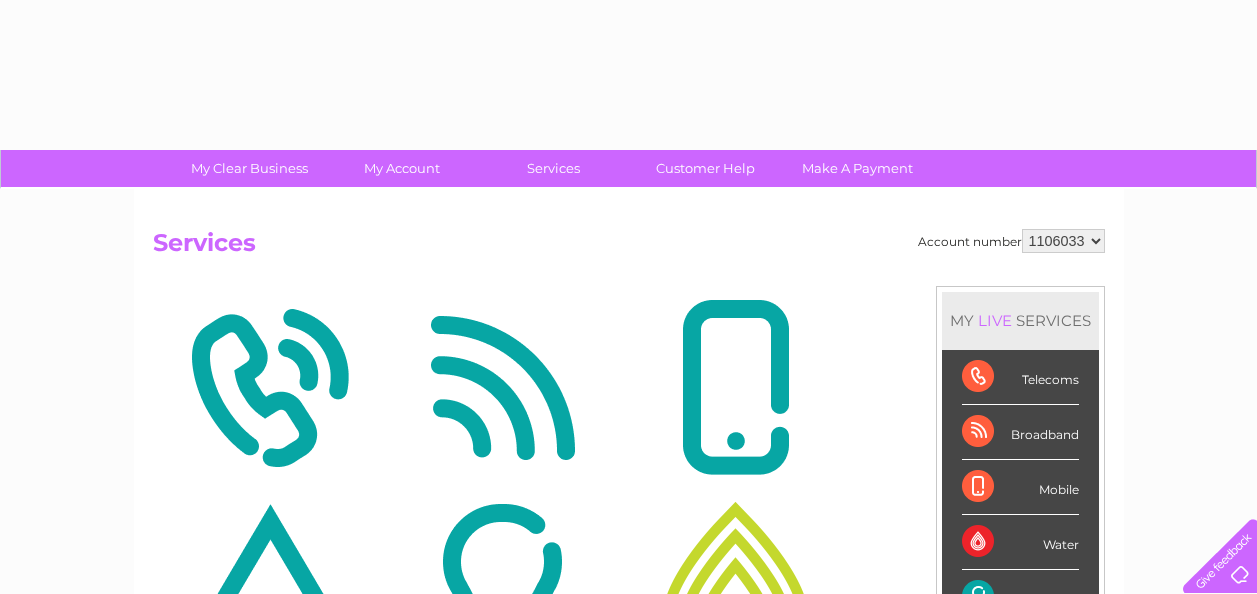 click at bounding box center (502, 388) 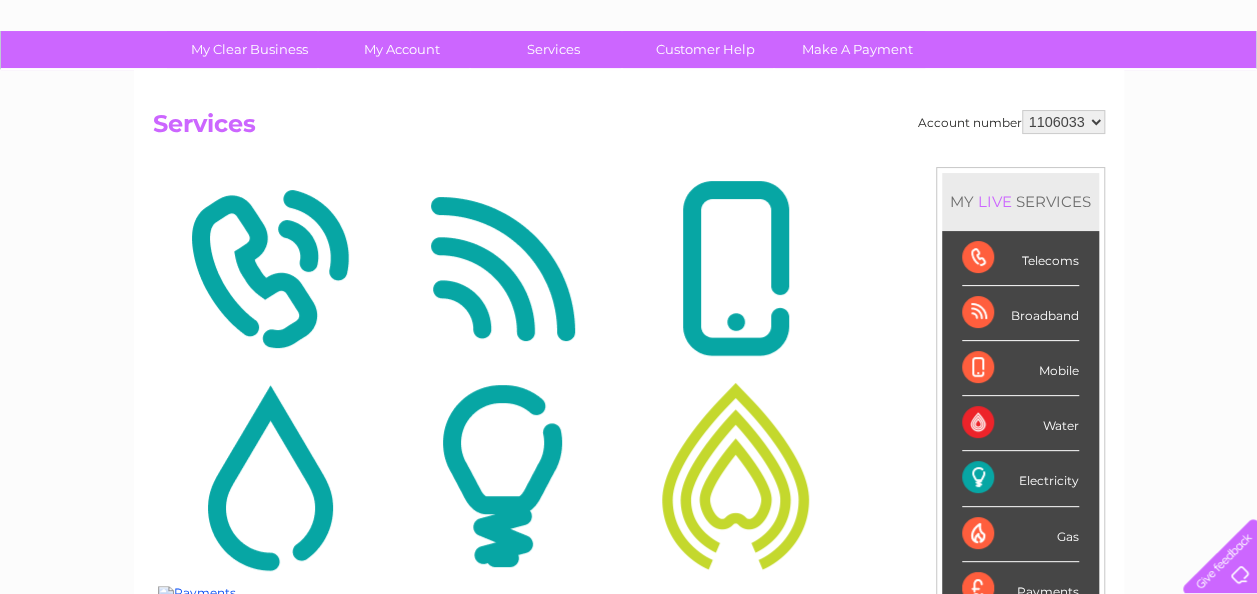 scroll, scrollTop: 183, scrollLeft: 0, axis: vertical 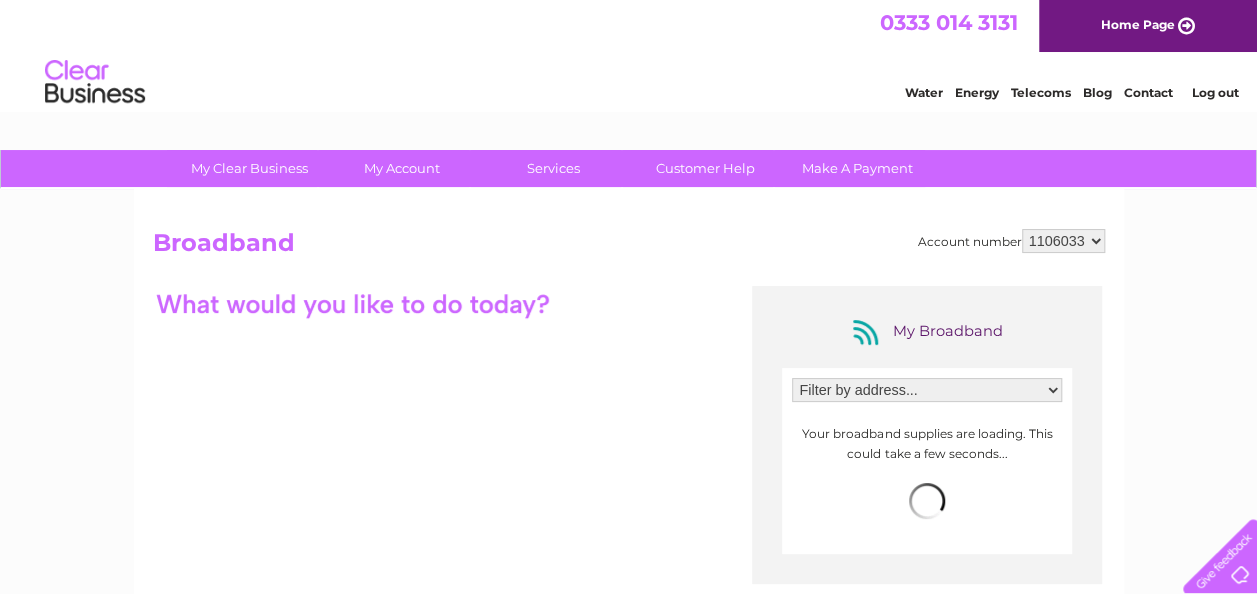 click on "My Clear Business
Login Details
My Details
My Preferences
Link Account
My Account
Bills and Payments   Direct Debit   Moving Premises" at bounding box center (628, 649) 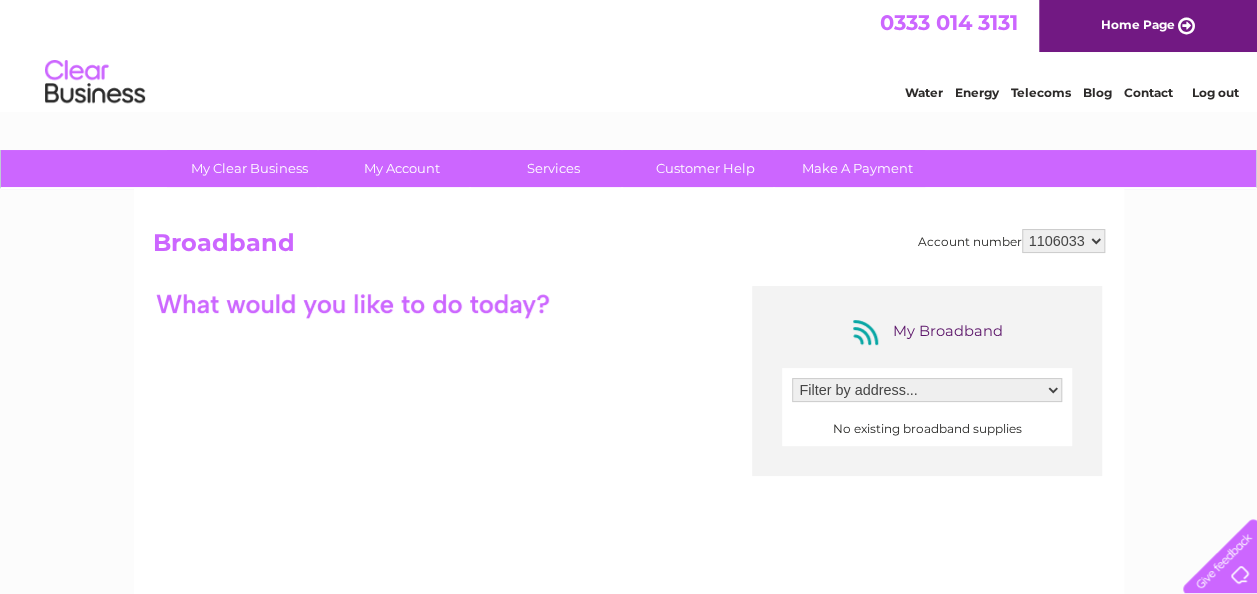 click on "Services" at bounding box center (553, 168) 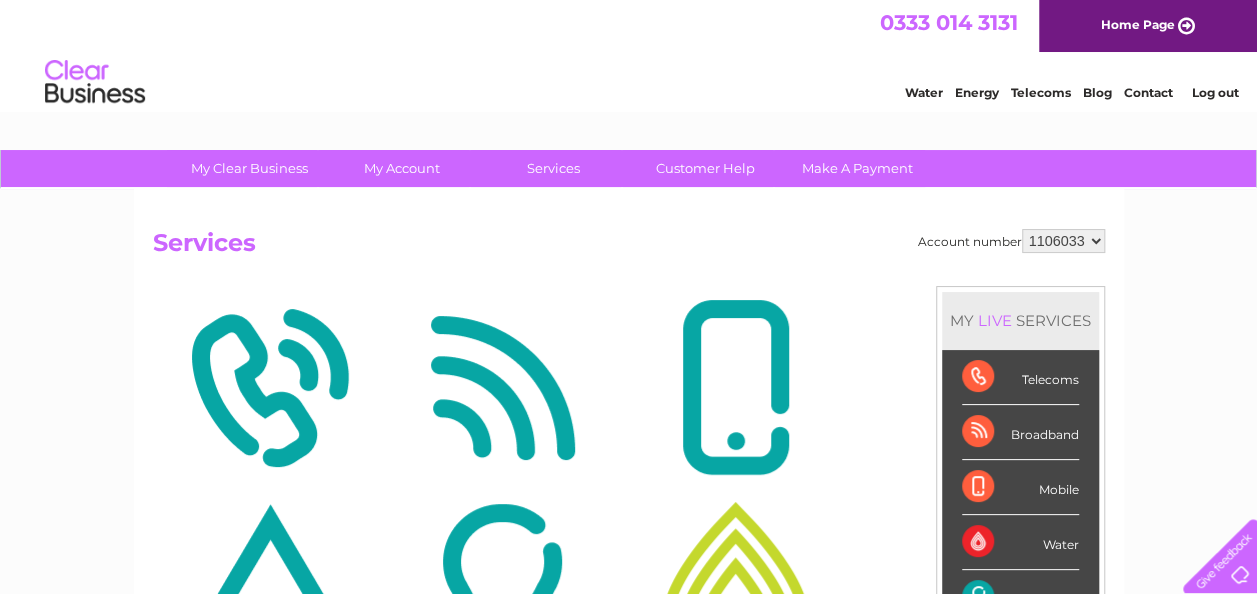 scroll, scrollTop: 0, scrollLeft: 0, axis: both 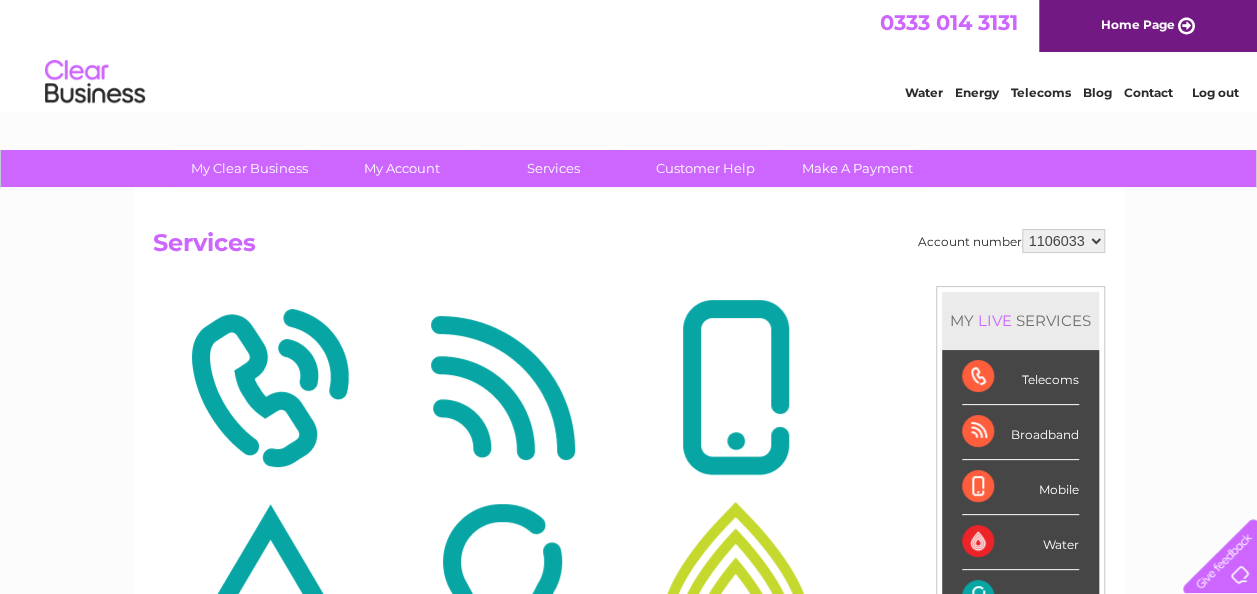 click on "Services" at bounding box center [553, 168] 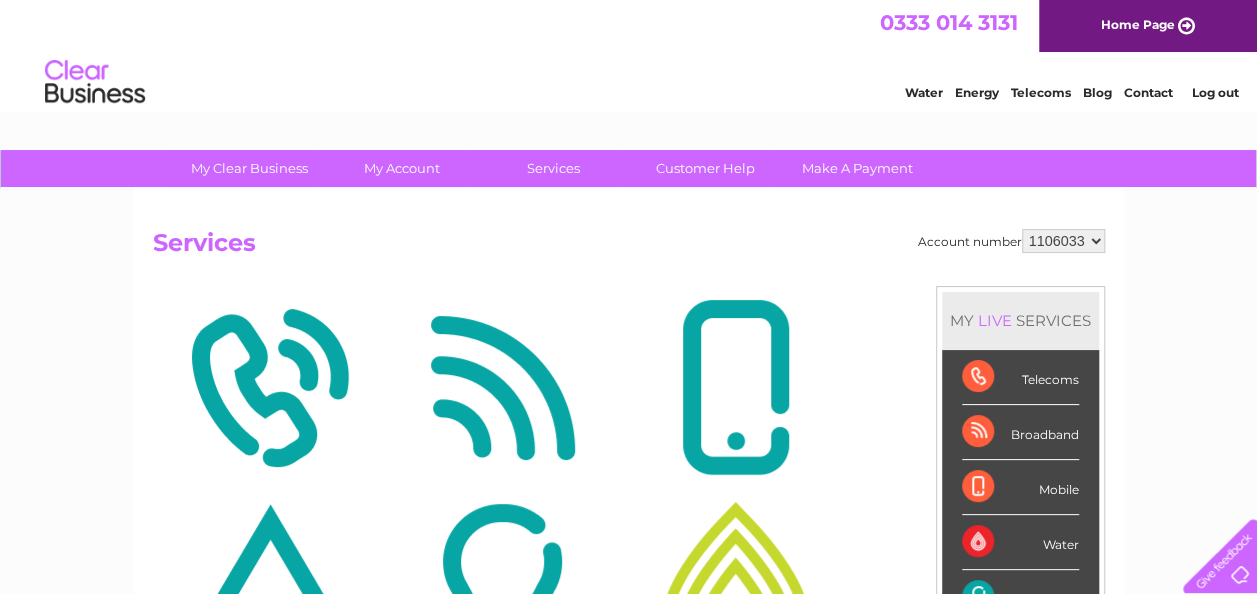 scroll, scrollTop: 0, scrollLeft: 0, axis: both 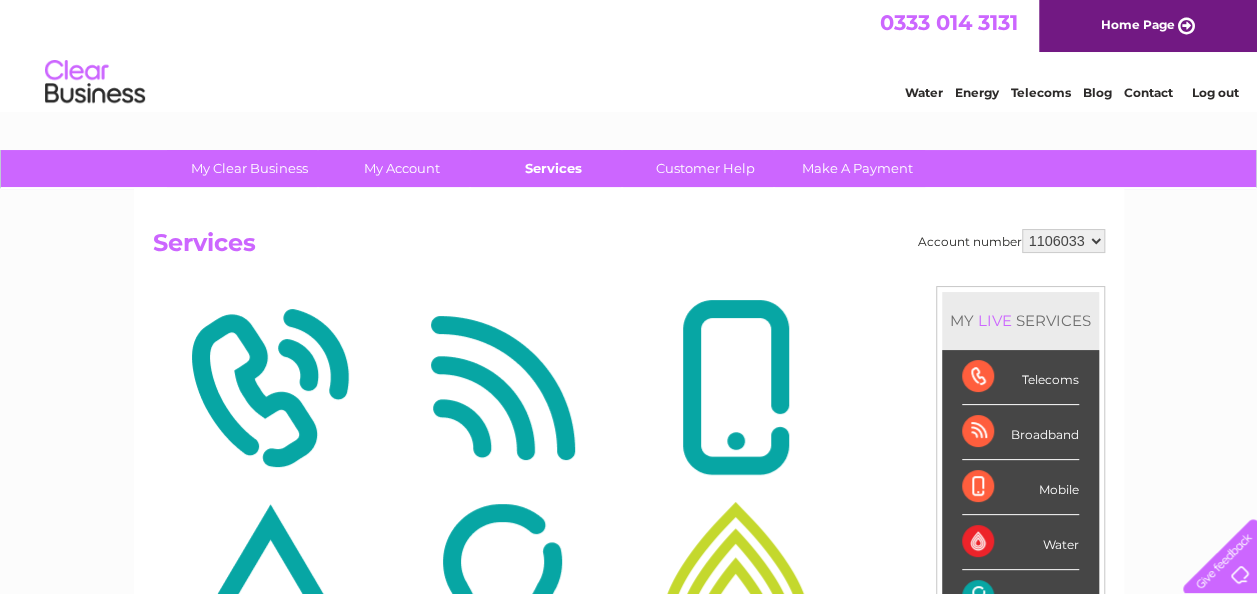 click on "Services" at bounding box center [553, 168] 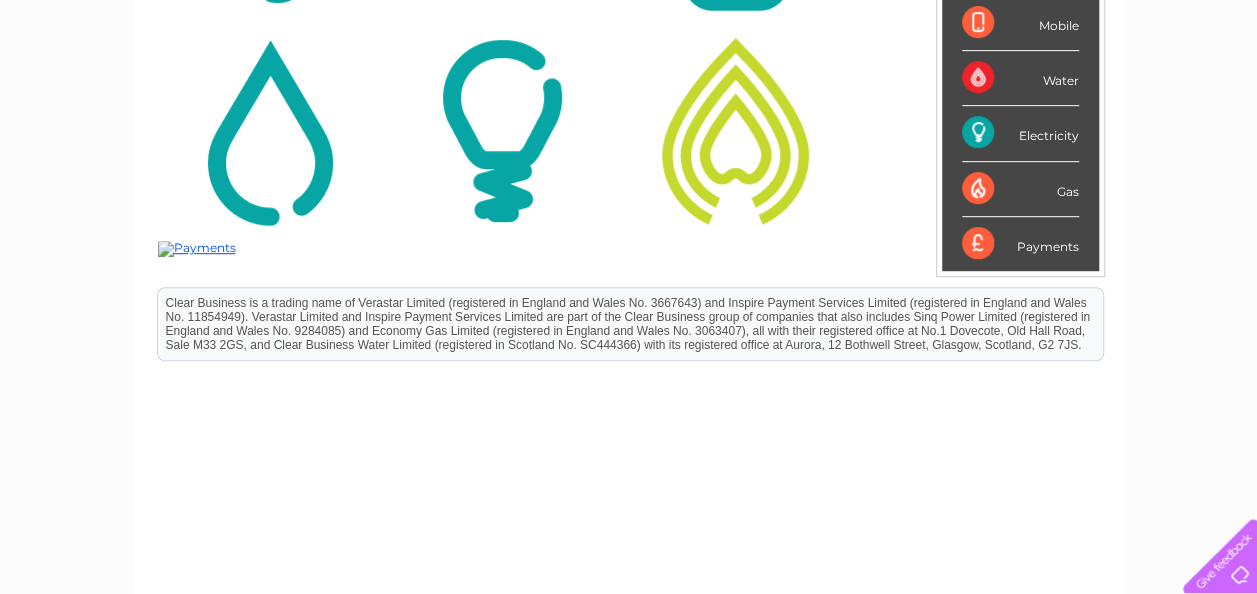scroll, scrollTop: 424, scrollLeft: 0, axis: vertical 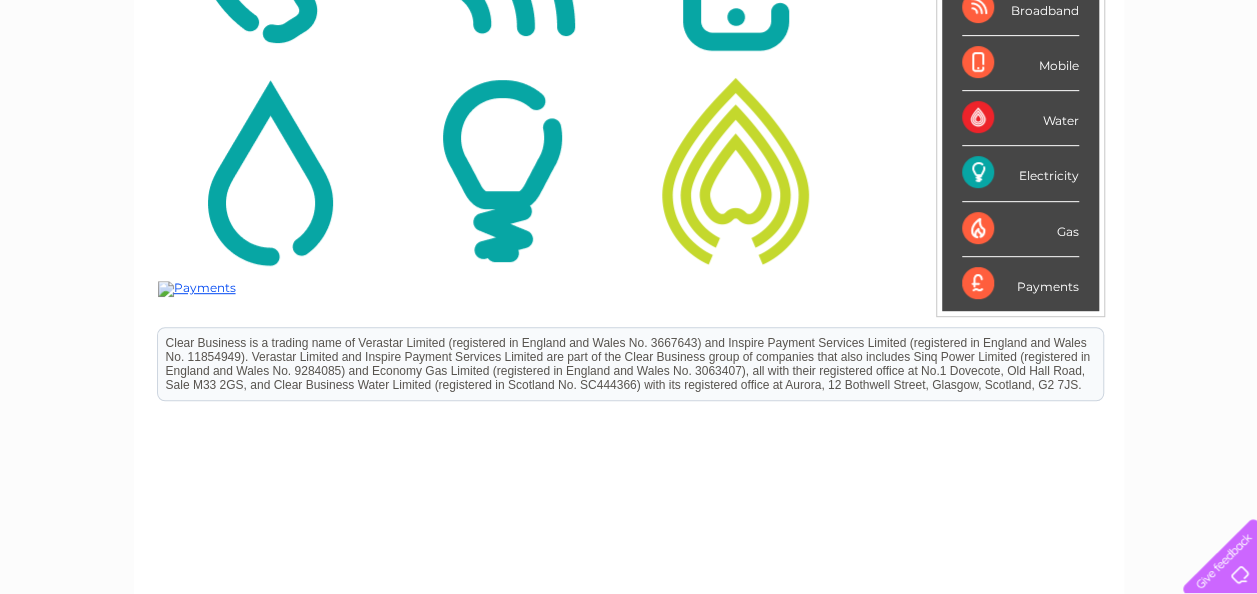 click at bounding box center [502, 171] 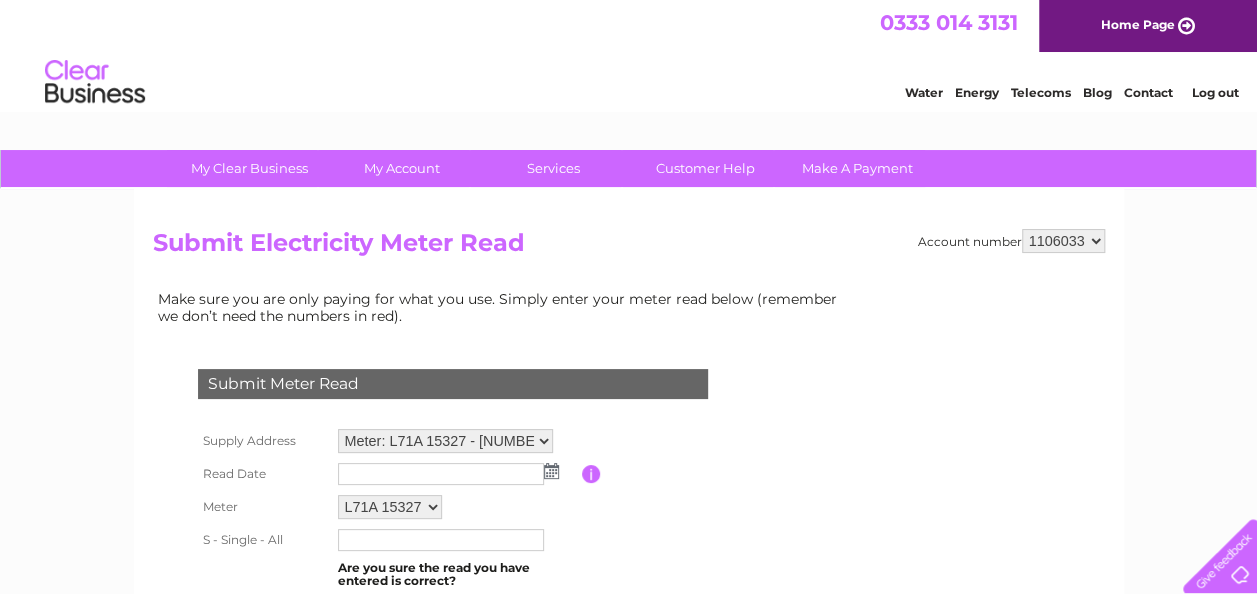 scroll, scrollTop: 0, scrollLeft: 0, axis: both 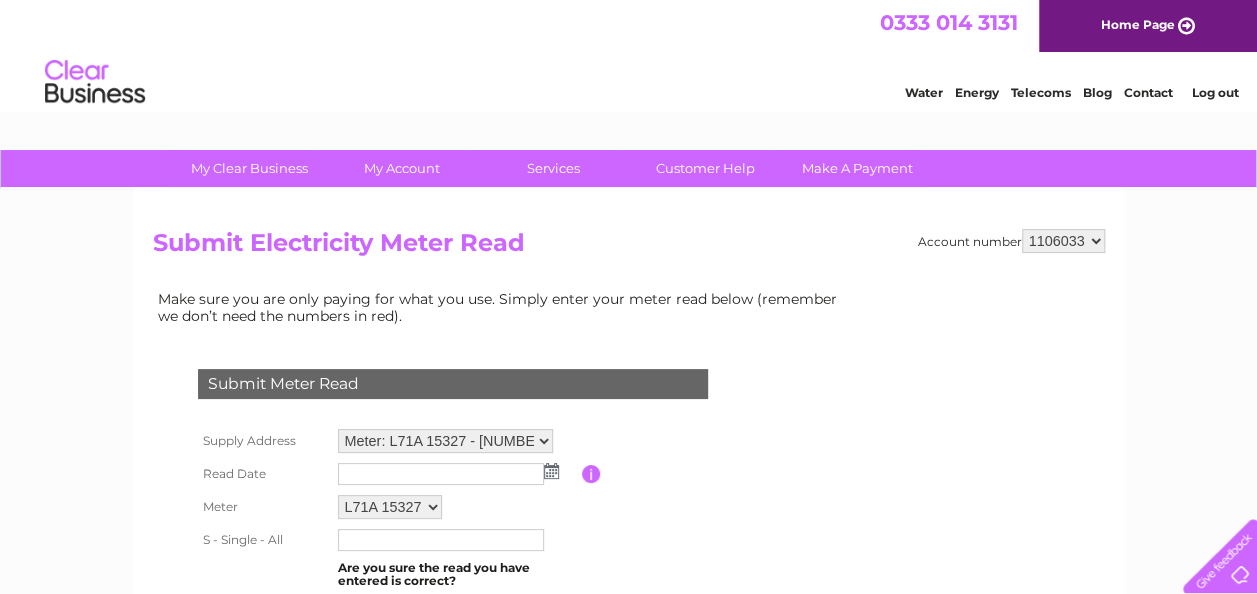 click at bounding box center [551, 471] 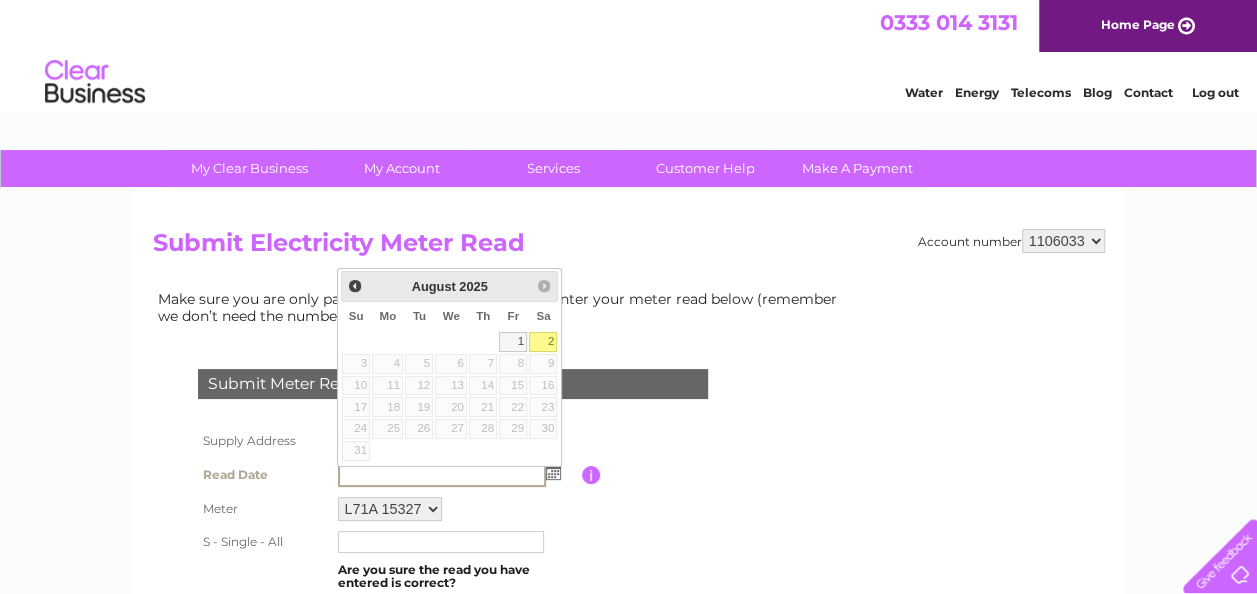 click on "1" at bounding box center [513, 342] 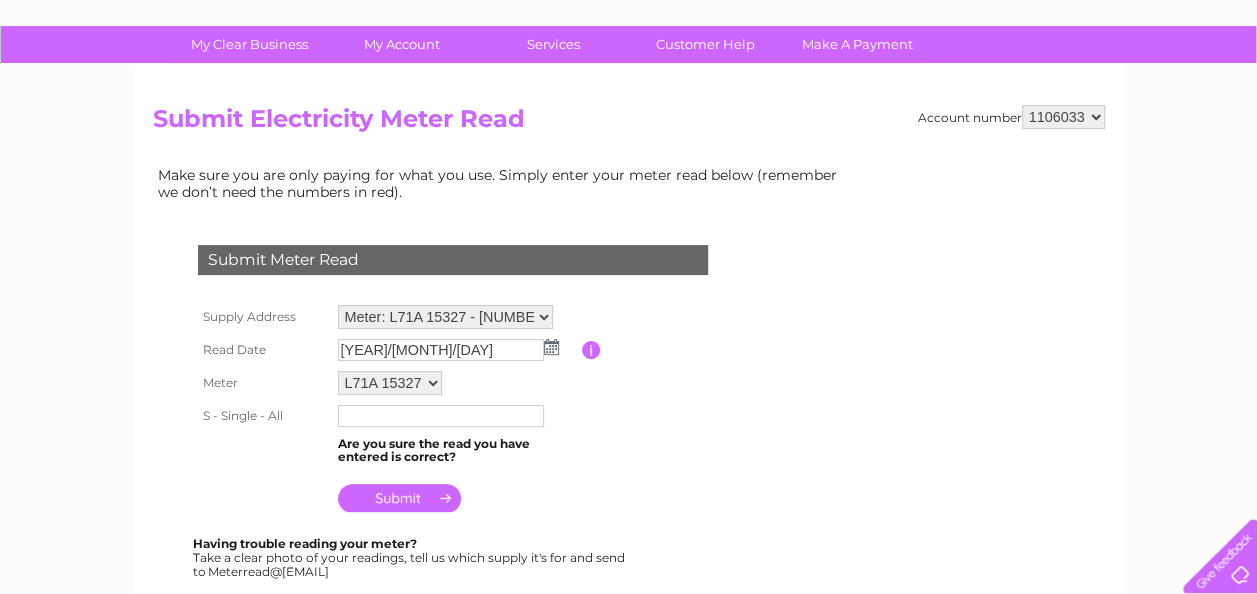 scroll, scrollTop: 128, scrollLeft: 0, axis: vertical 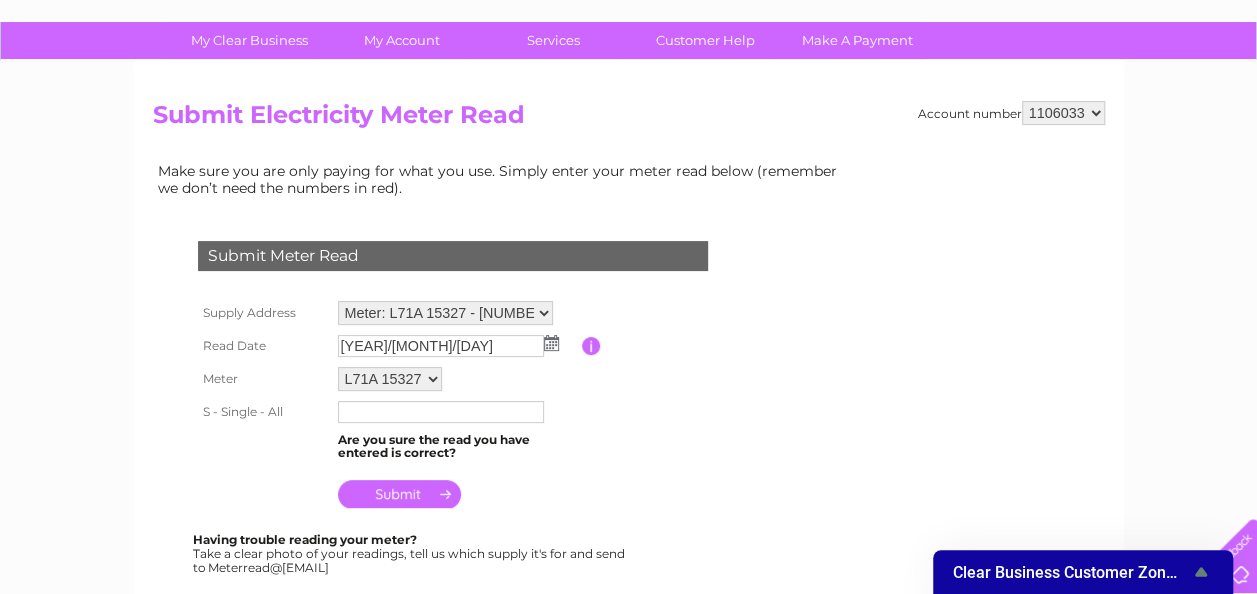 click at bounding box center [441, 412] 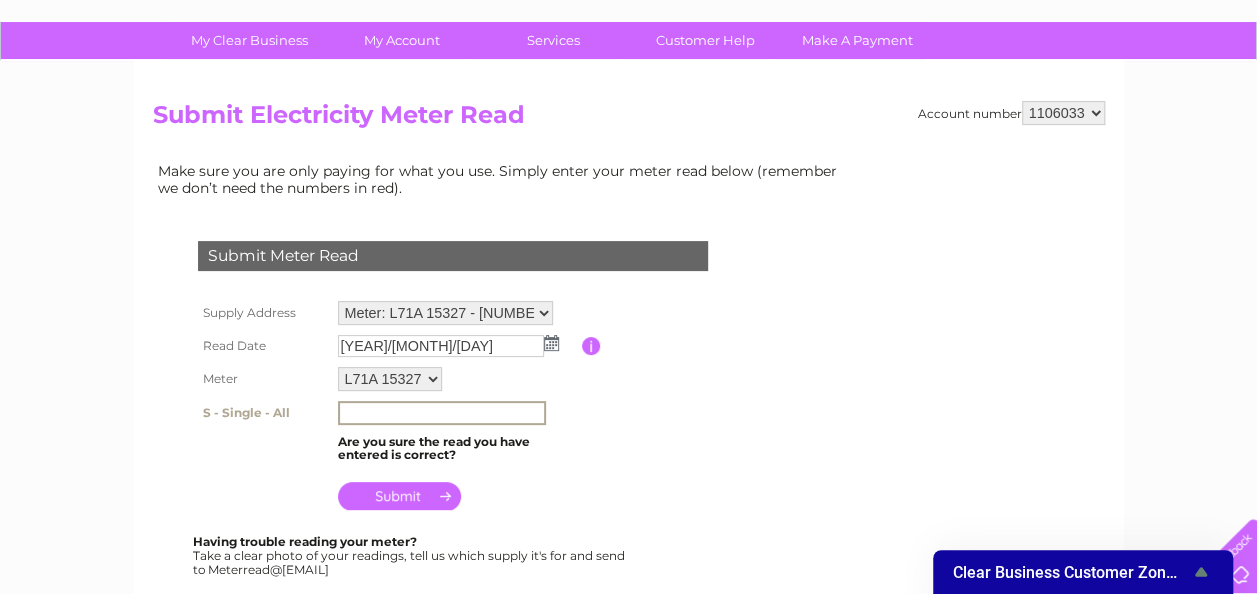 click on "Supply Address
Meter: L71A 15327 - 81 Blackstock Road, Finsbury Park, London, N4 2JW
Read Date
2025/08/01
Please enter the date the read was taken
Meter
L71A 15327" at bounding box center (477, 406) 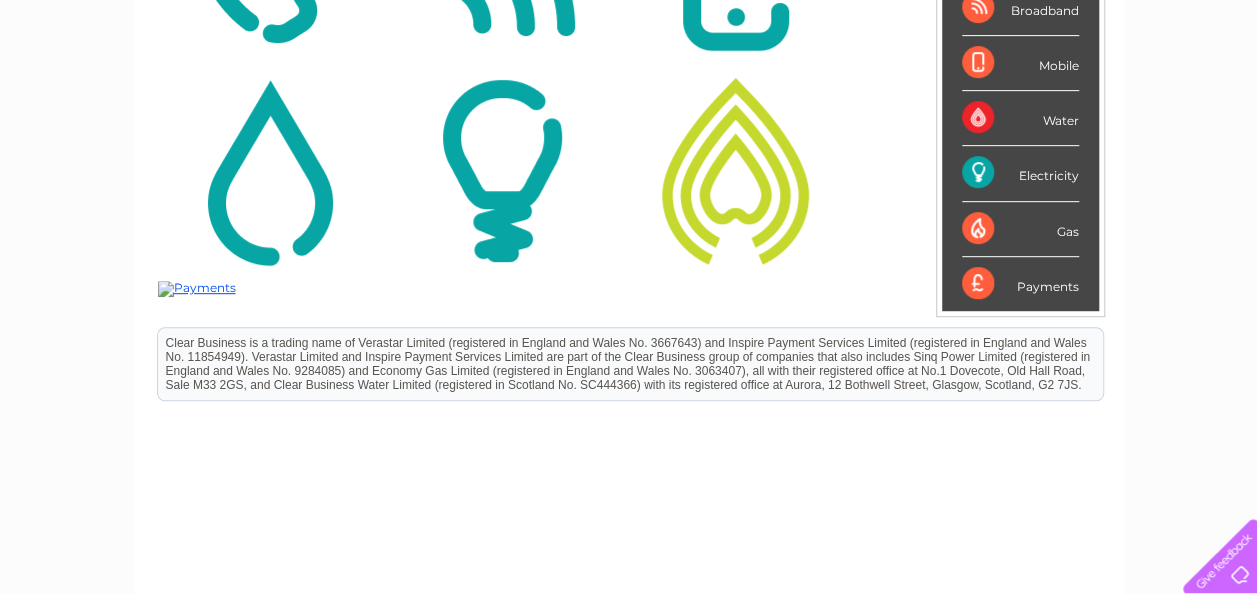 scroll, scrollTop: 0, scrollLeft: 0, axis: both 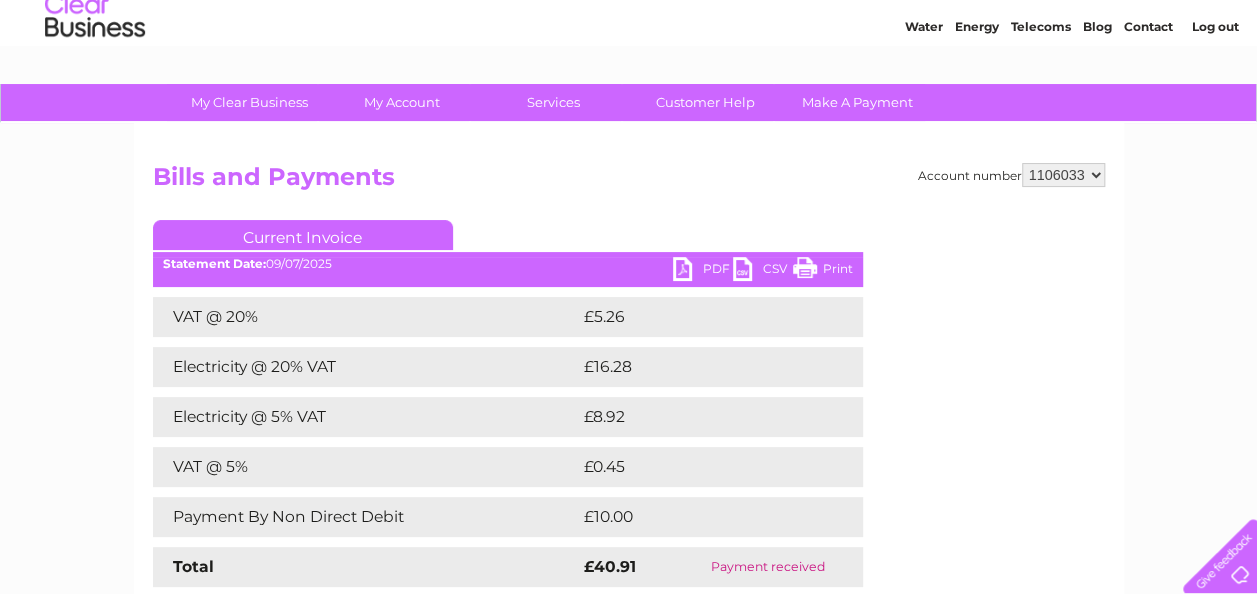 click on "Current Invoice" at bounding box center (303, 235) 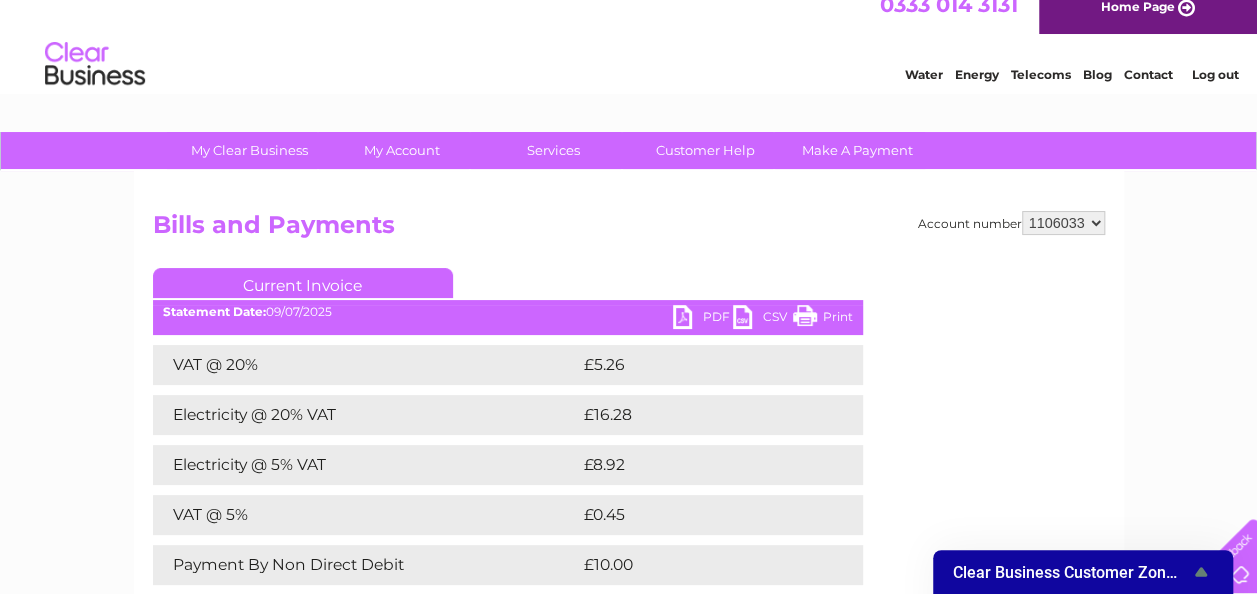 scroll, scrollTop: 6, scrollLeft: 0, axis: vertical 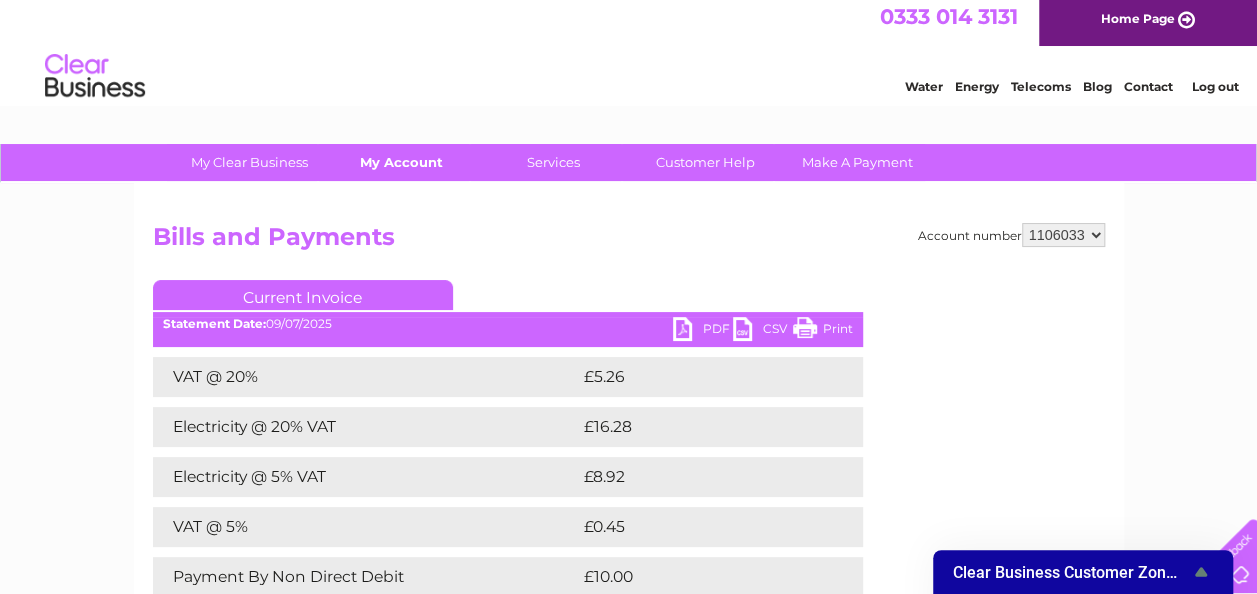 click on "My Account" at bounding box center (401, 162) 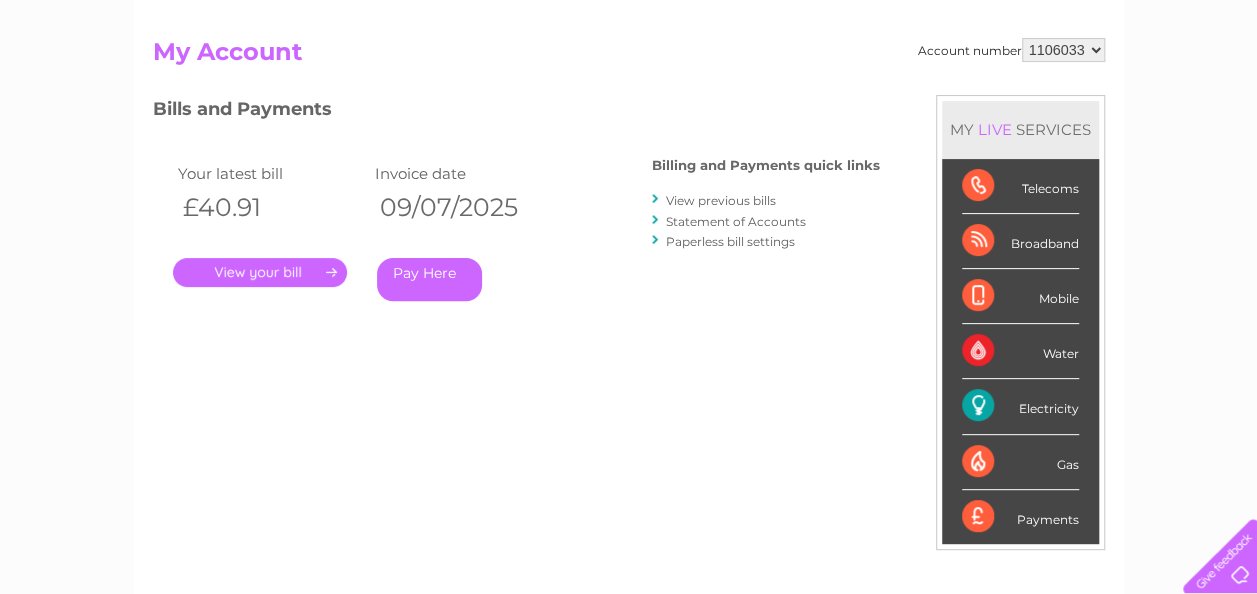 scroll, scrollTop: 192, scrollLeft: 0, axis: vertical 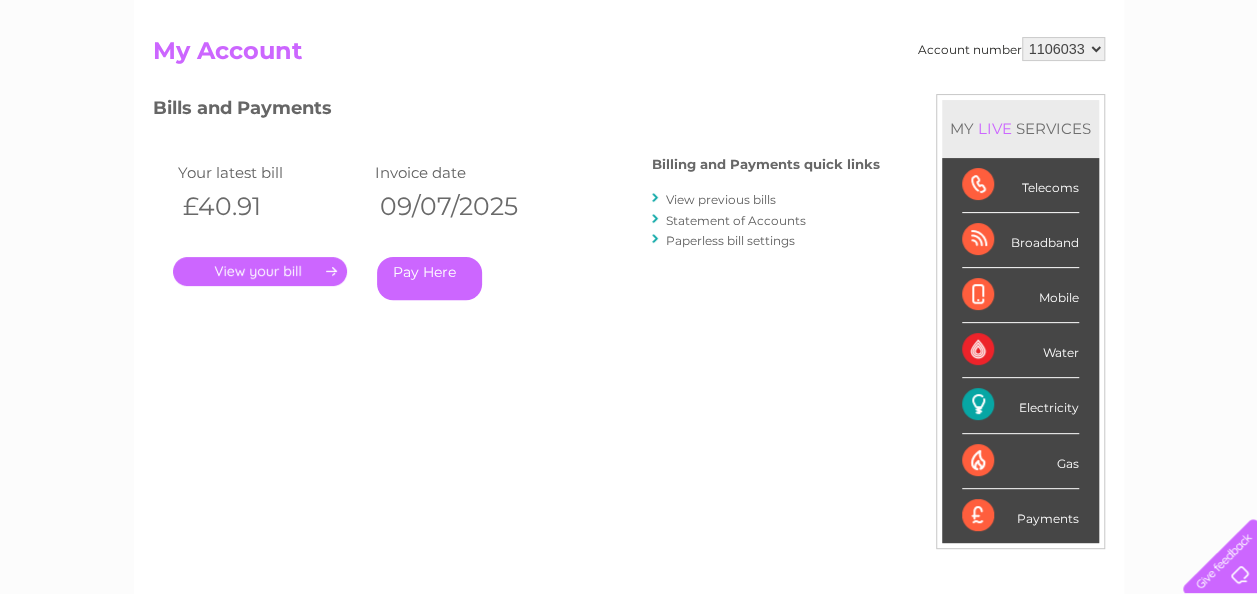 click on "View previous bills" at bounding box center [721, 199] 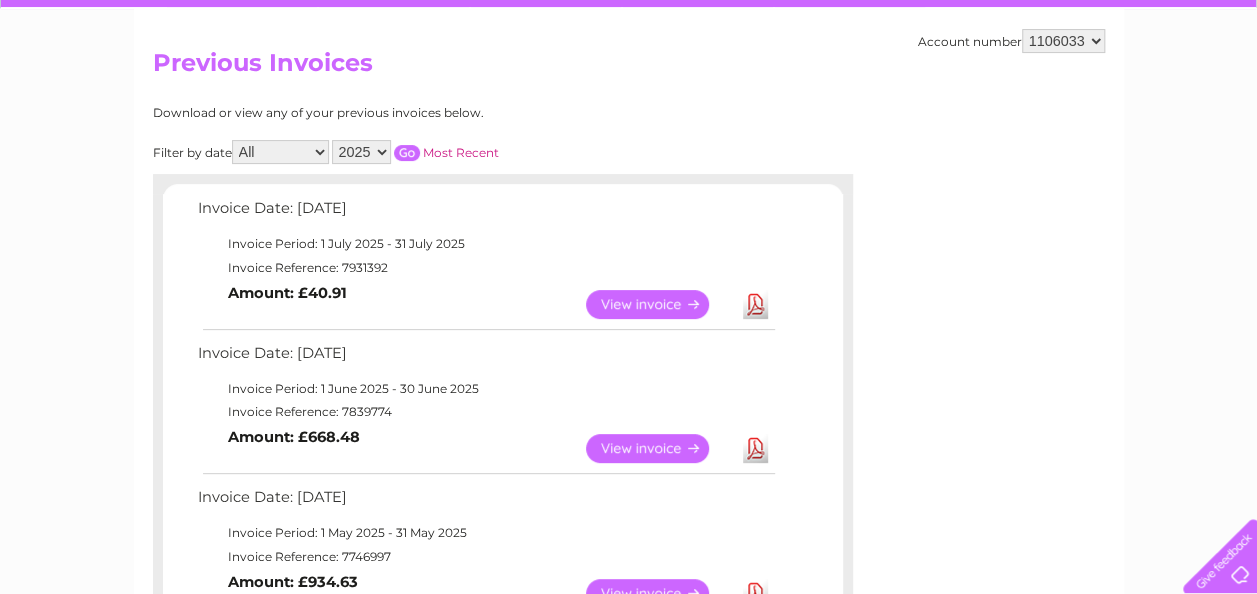 scroll, scrollTop: 174, scrollLeft: 0, axis: vertical 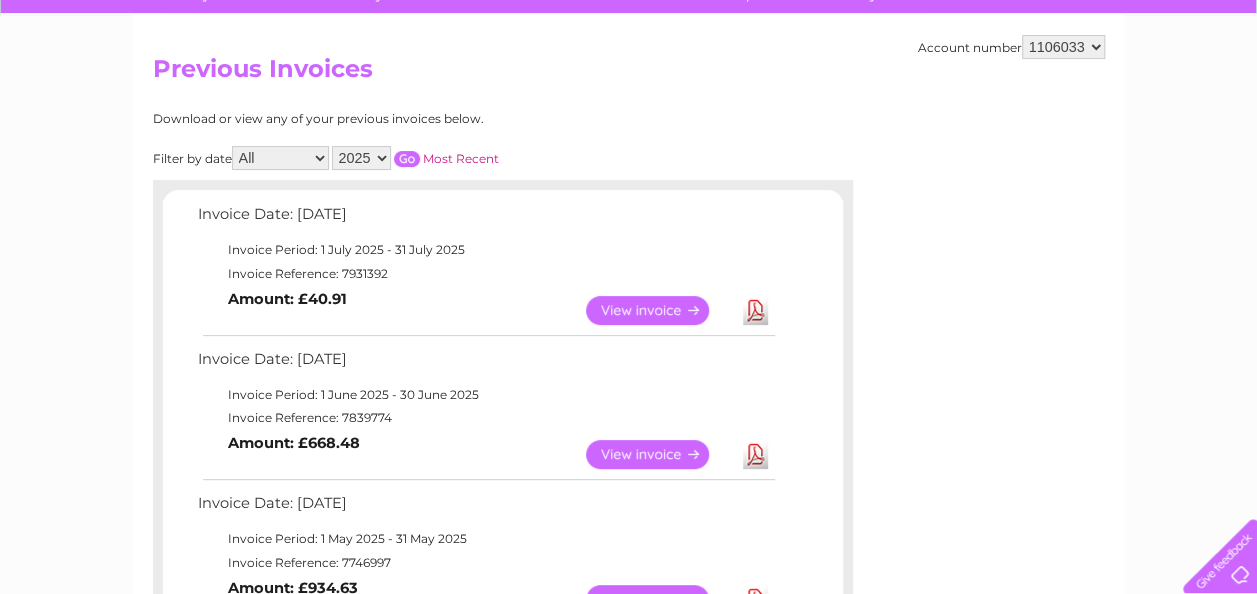 click on "View" at bounding box center (659, 310) 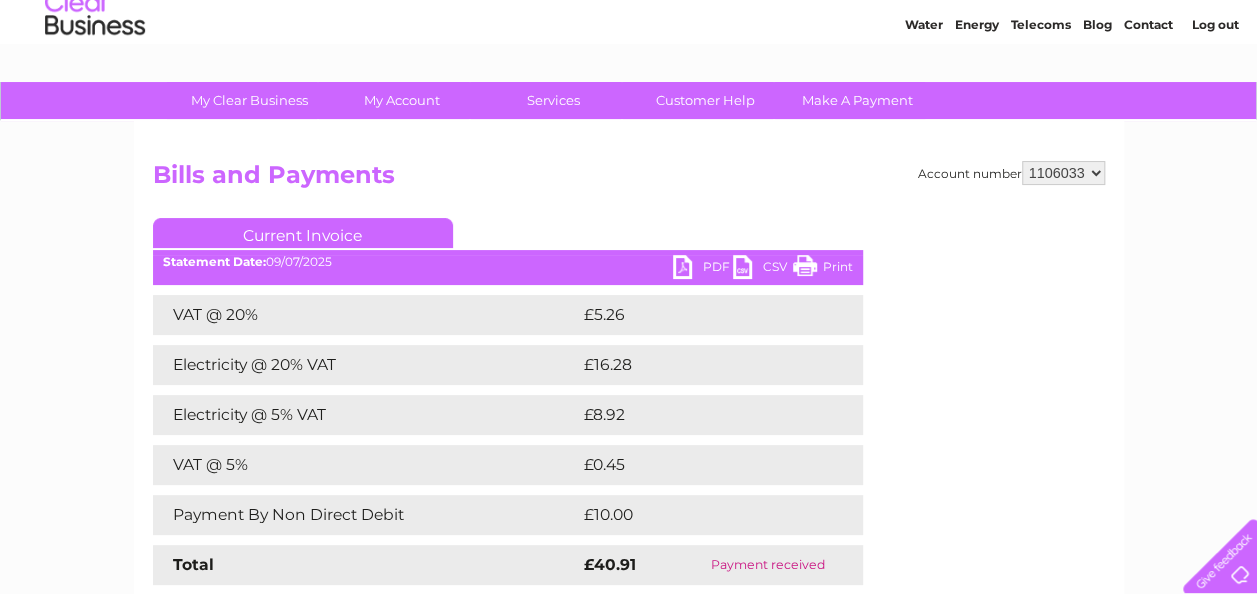 scroll, scrollTop: 65, scrollLeft: 0, axis: vertical 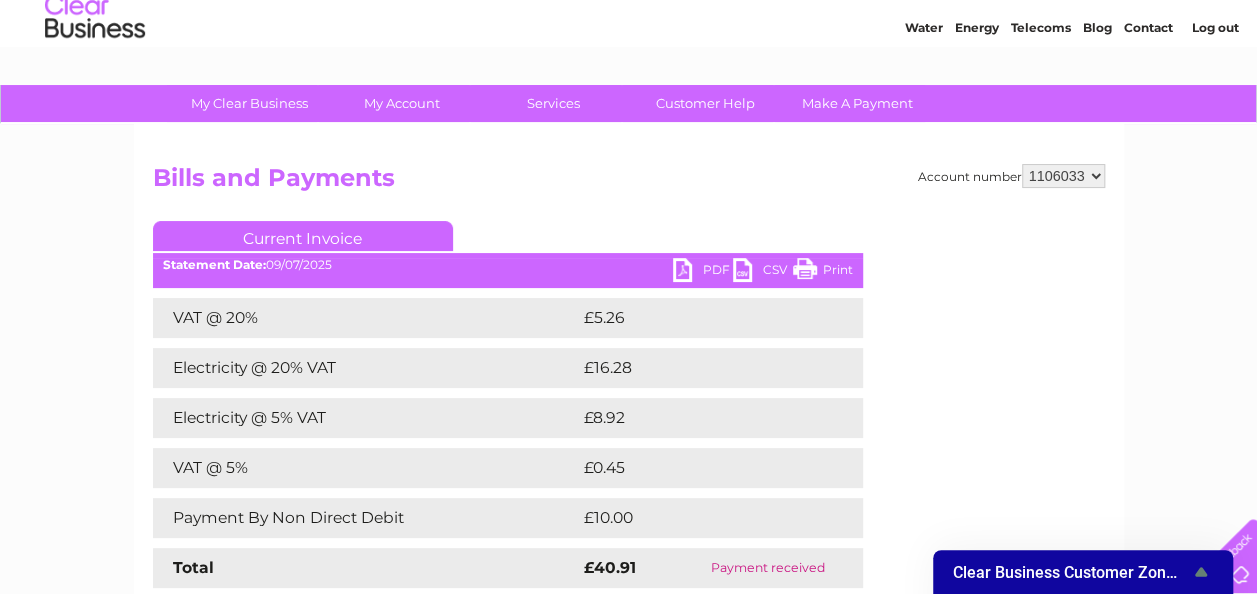click on "Account number    1106033
Bills and Payments
Current Invoice
PDF
CSV
Print
£5.26" at bounding box center (629, 394) 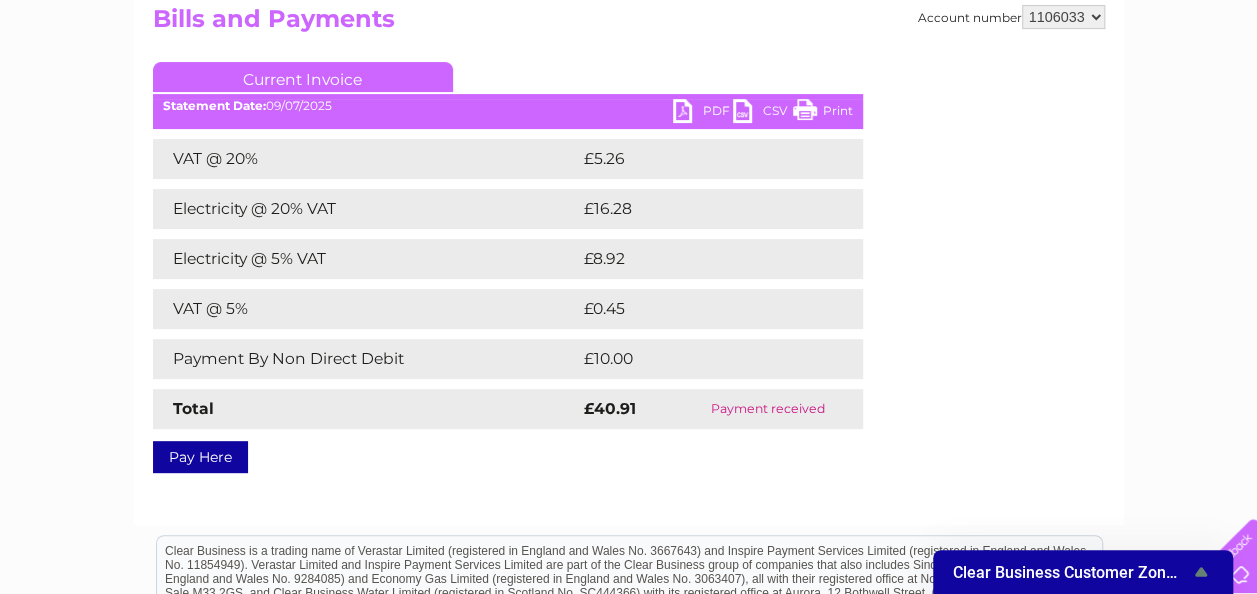 scroll, scrollTop: 224, scrollLeft: 0, axis: vertical 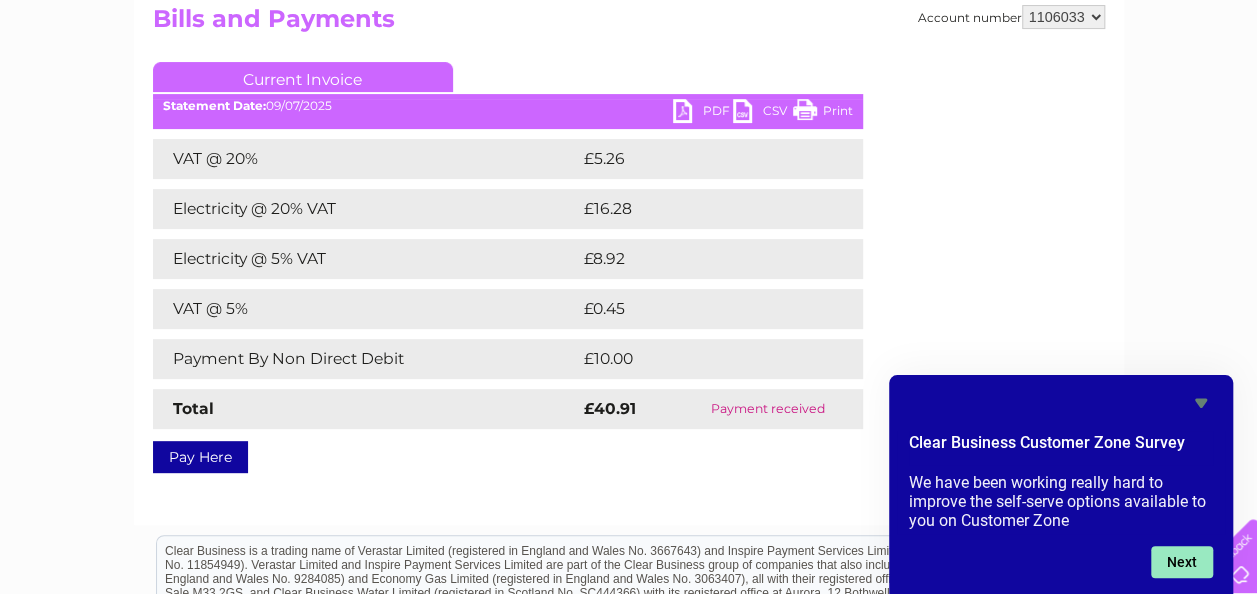 click on "Next" at bounding box center [1182, 562] 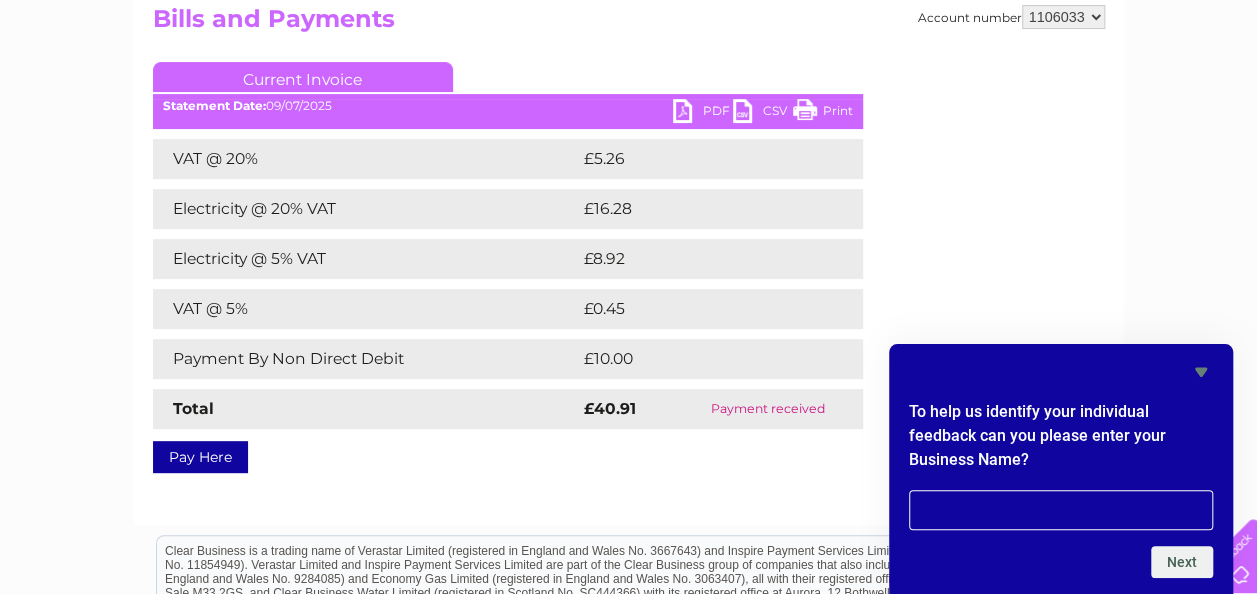 click on "My Clear Business
Login Details
My Details
My Preferences
Link Account
My Account
Bills and Payments   Direct Debit   Moving Premises" at bounding box center [628, 396] 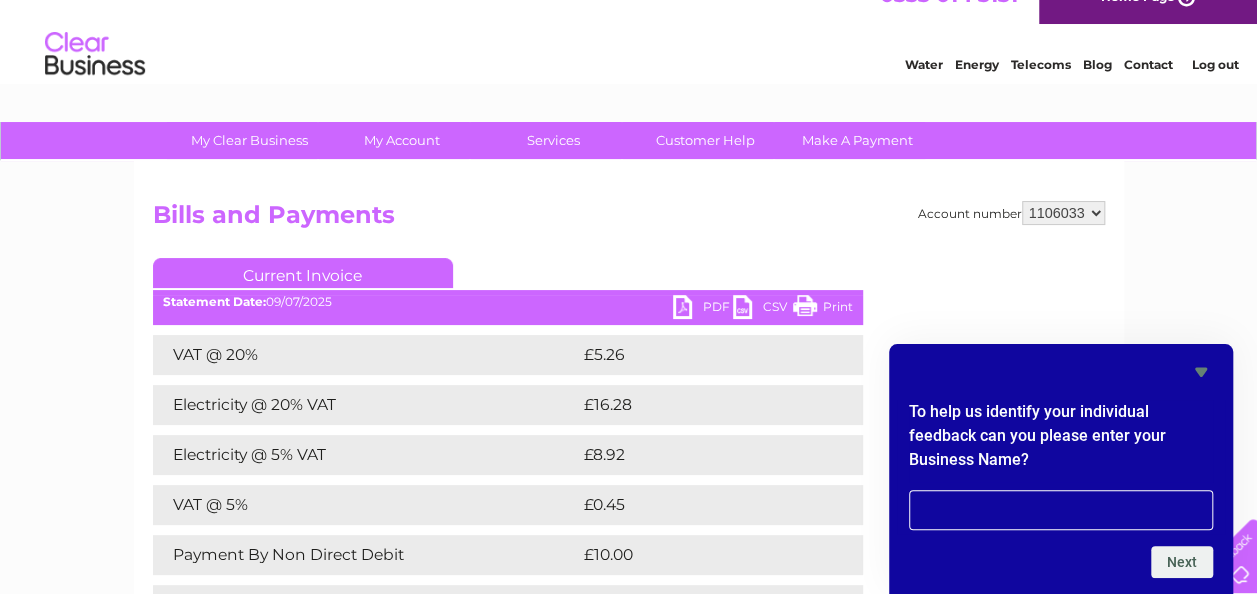 scroll, scrollTop: 28, scrollLeft: 0, axis: vertical 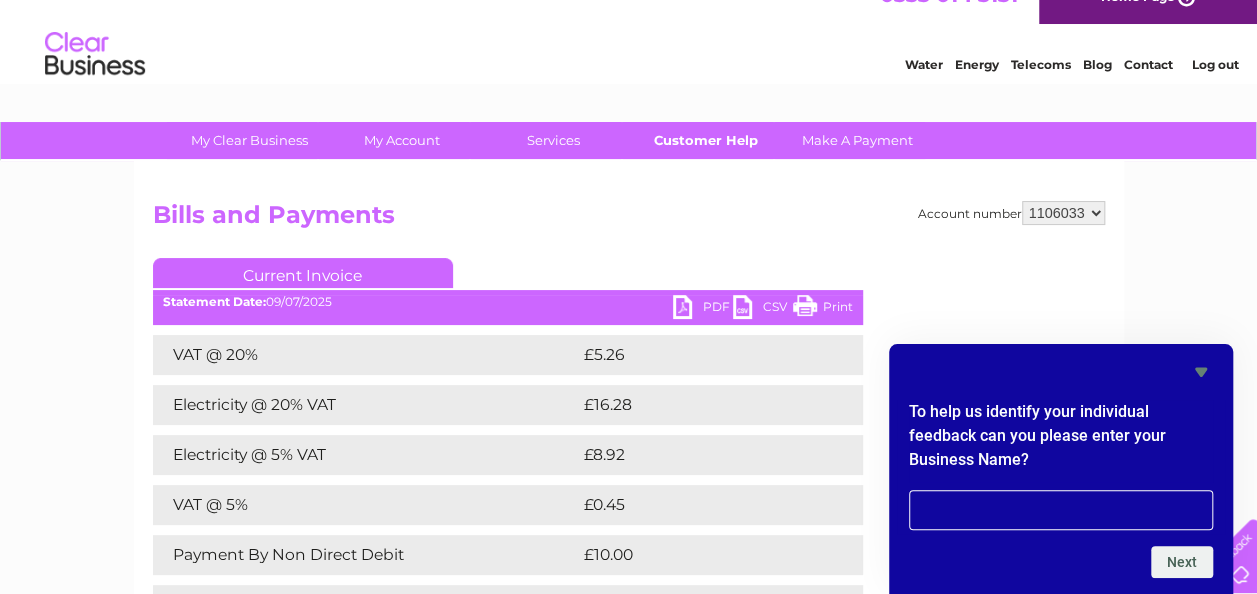 click on "Customer Help" at bounding box center [705, 140] 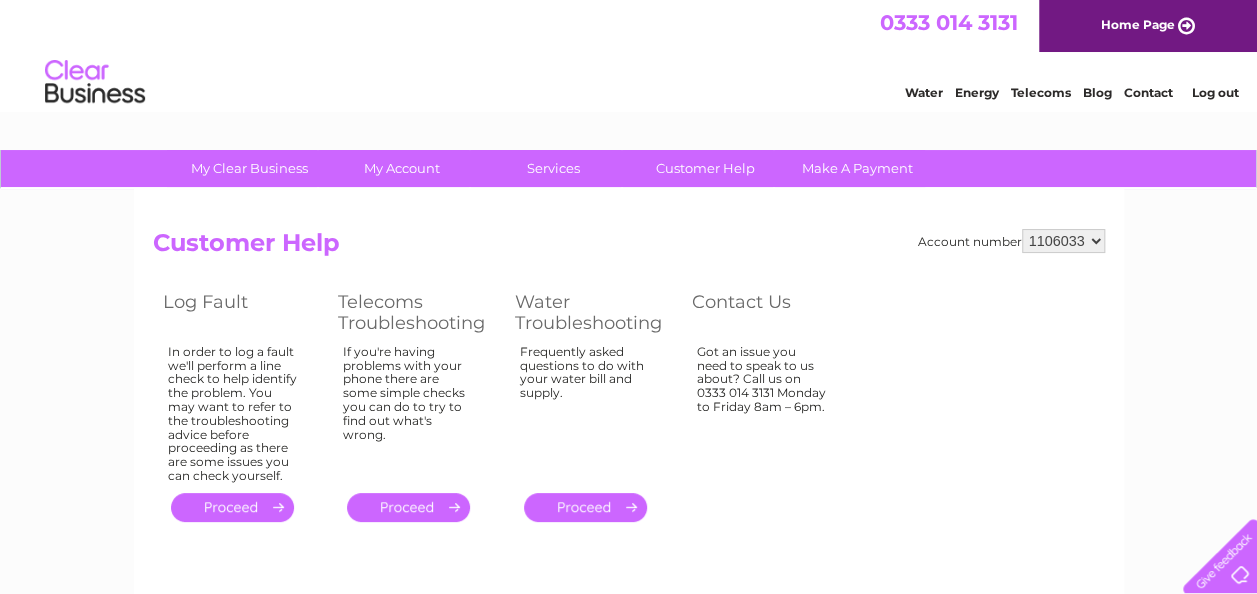 scroll, scrollTop: 0, scrollLeft: 0, axis: both 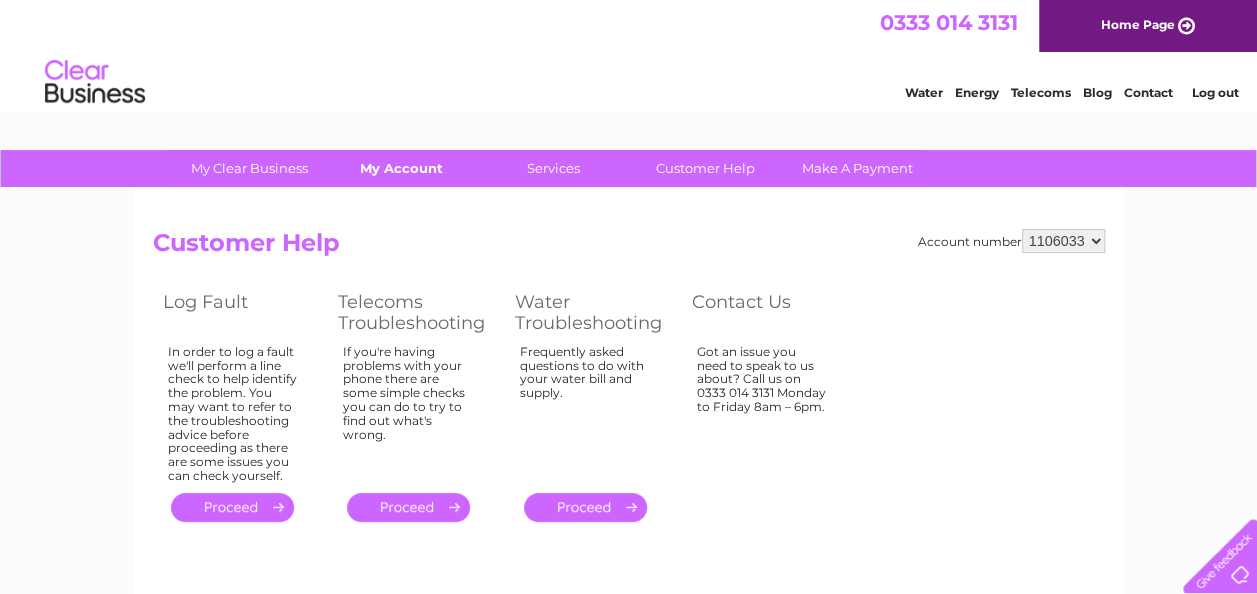 click on "My Account" at bounding box center (401, 168) 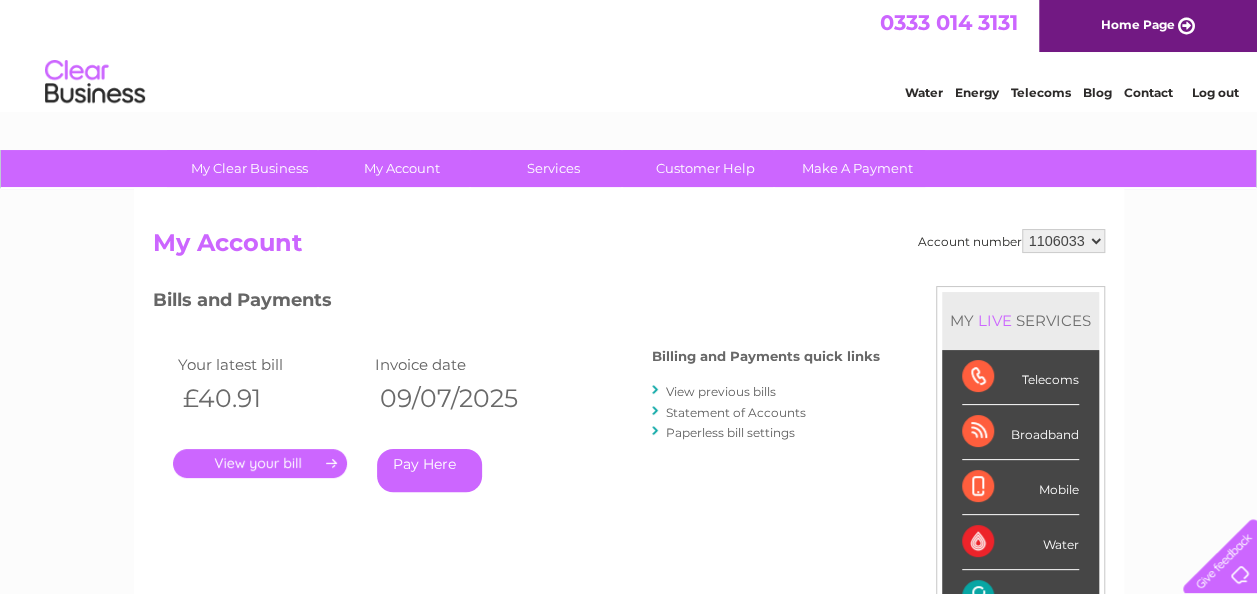 scroll, scrollTop: 0, scrollLeft: 0, axis: both 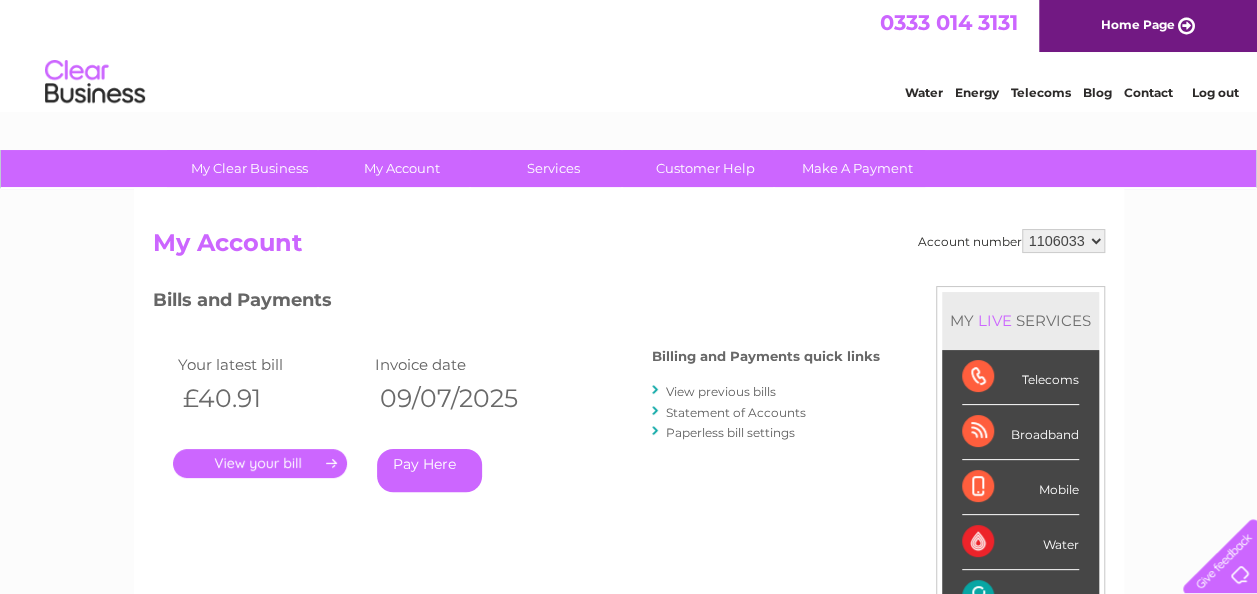 click on "." at bounding box center [260, 463] 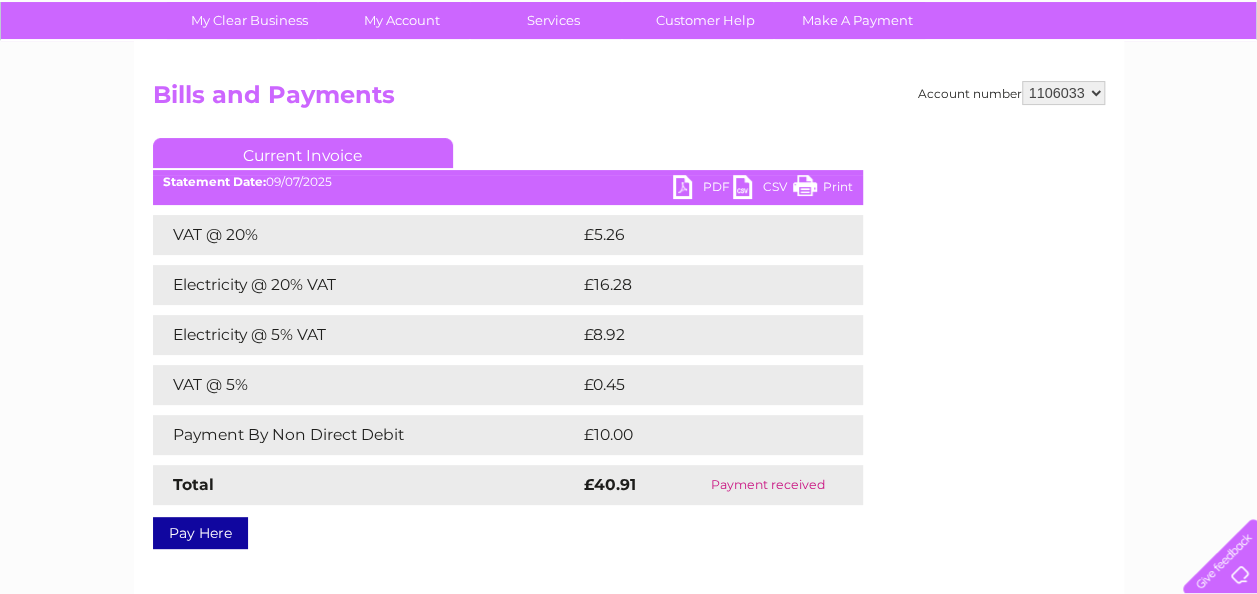 scroll, scrollTop: 151, scrollLeft: 0, axis: vertical 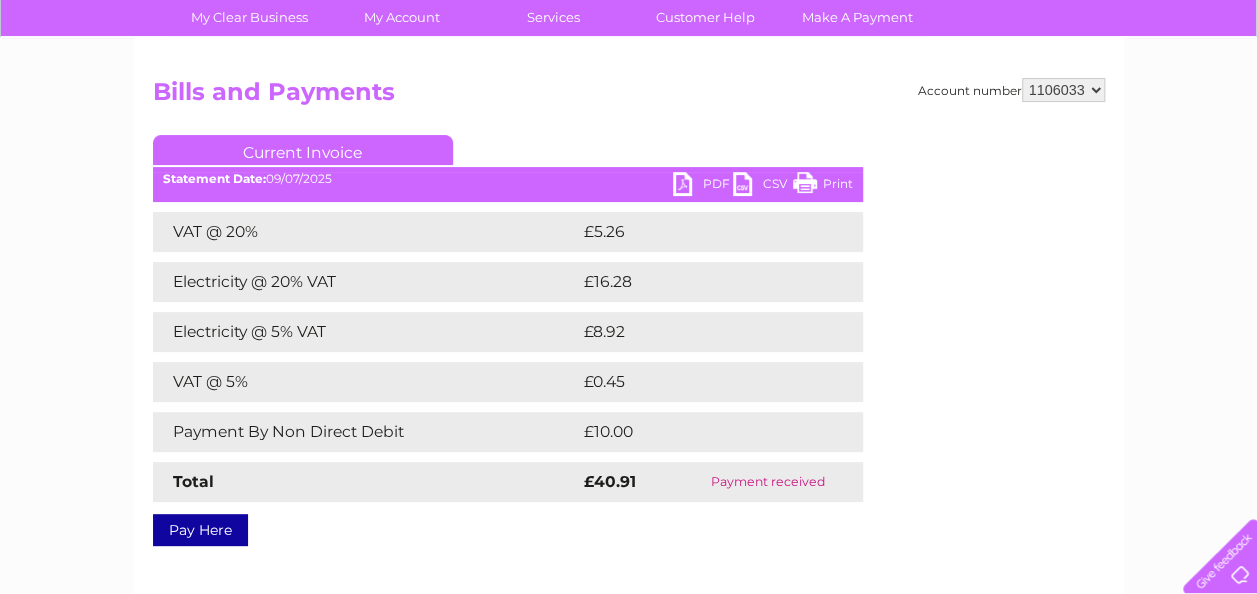 click on "Print" at bounding box center [823, 186] 